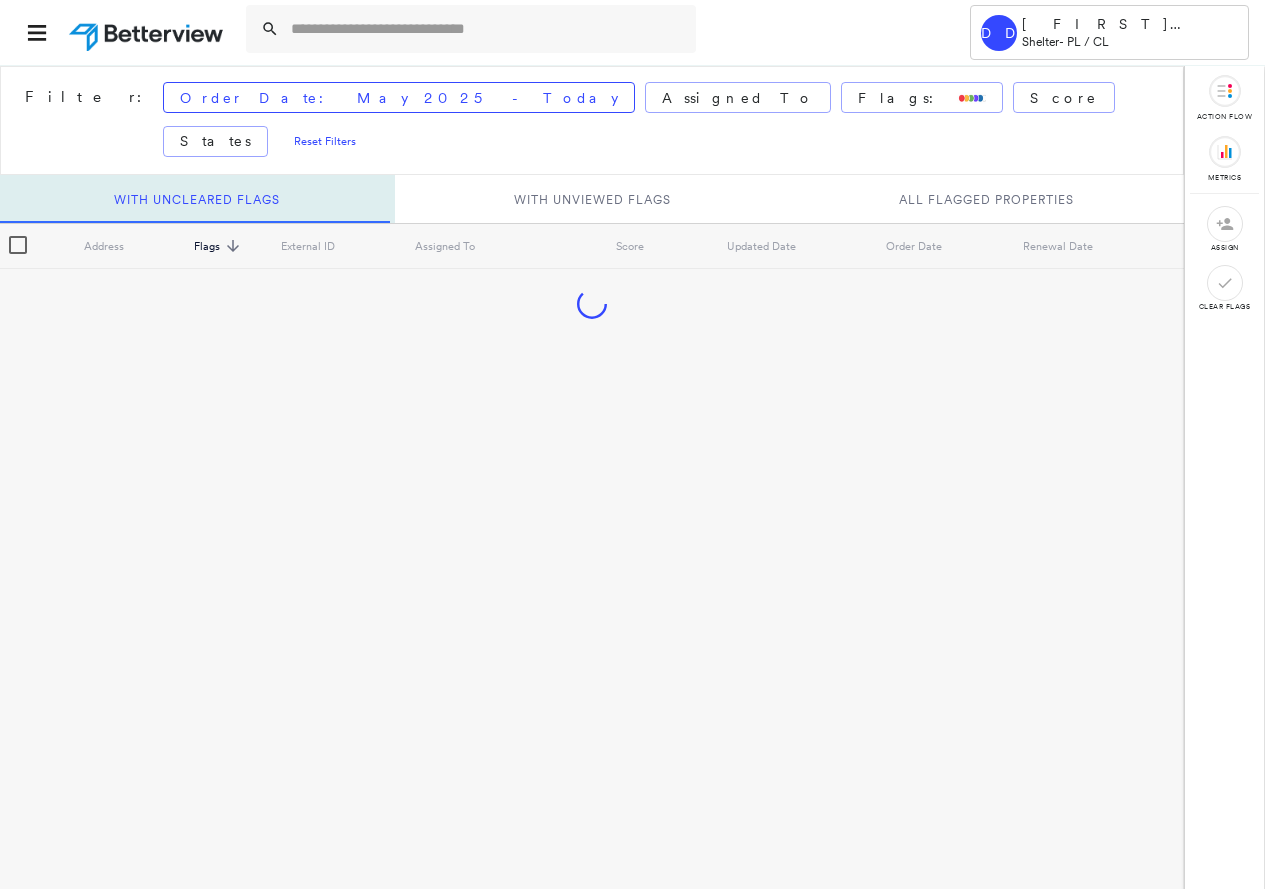 scroll, scrollTop: 0, scrollLeft: 0, axis: both 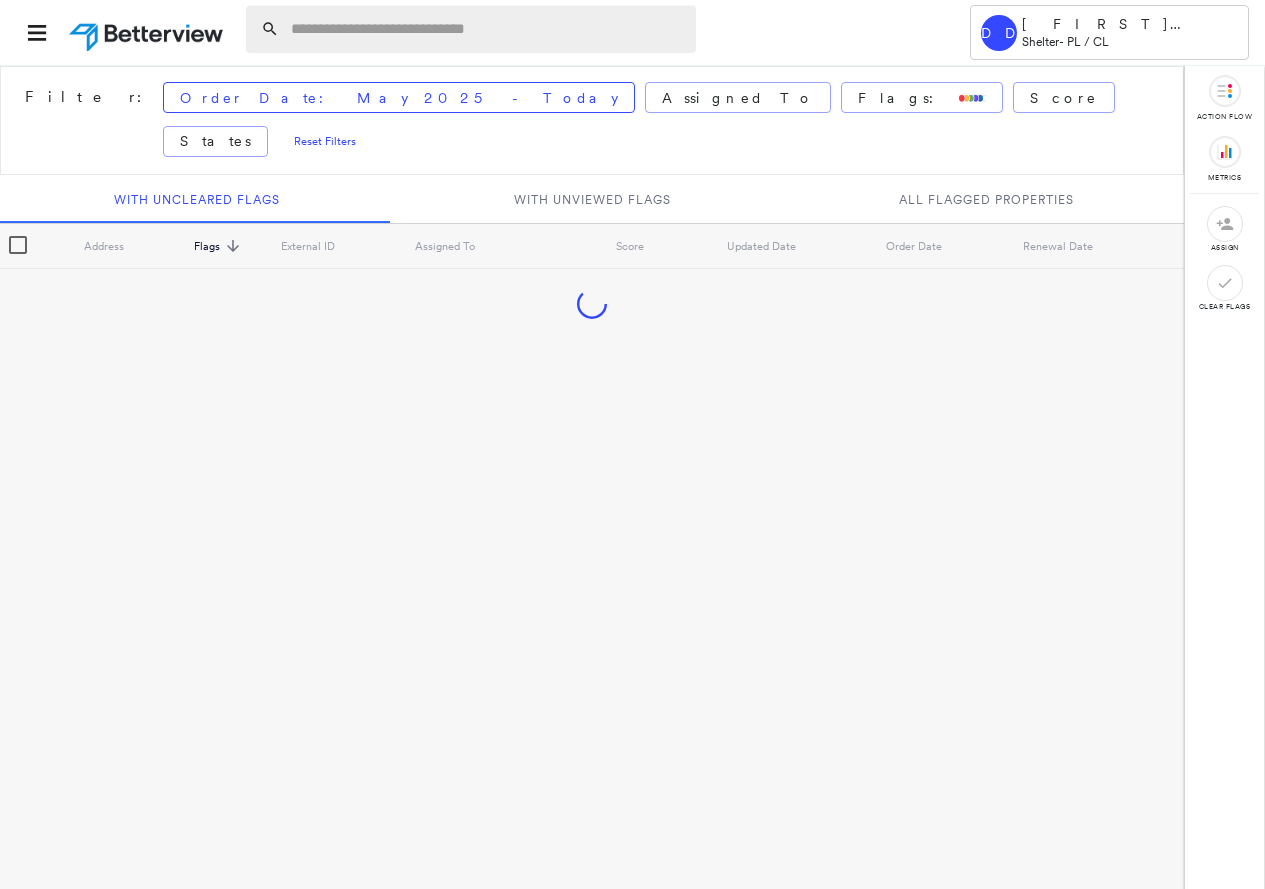 click at bounding box center [487, 29] 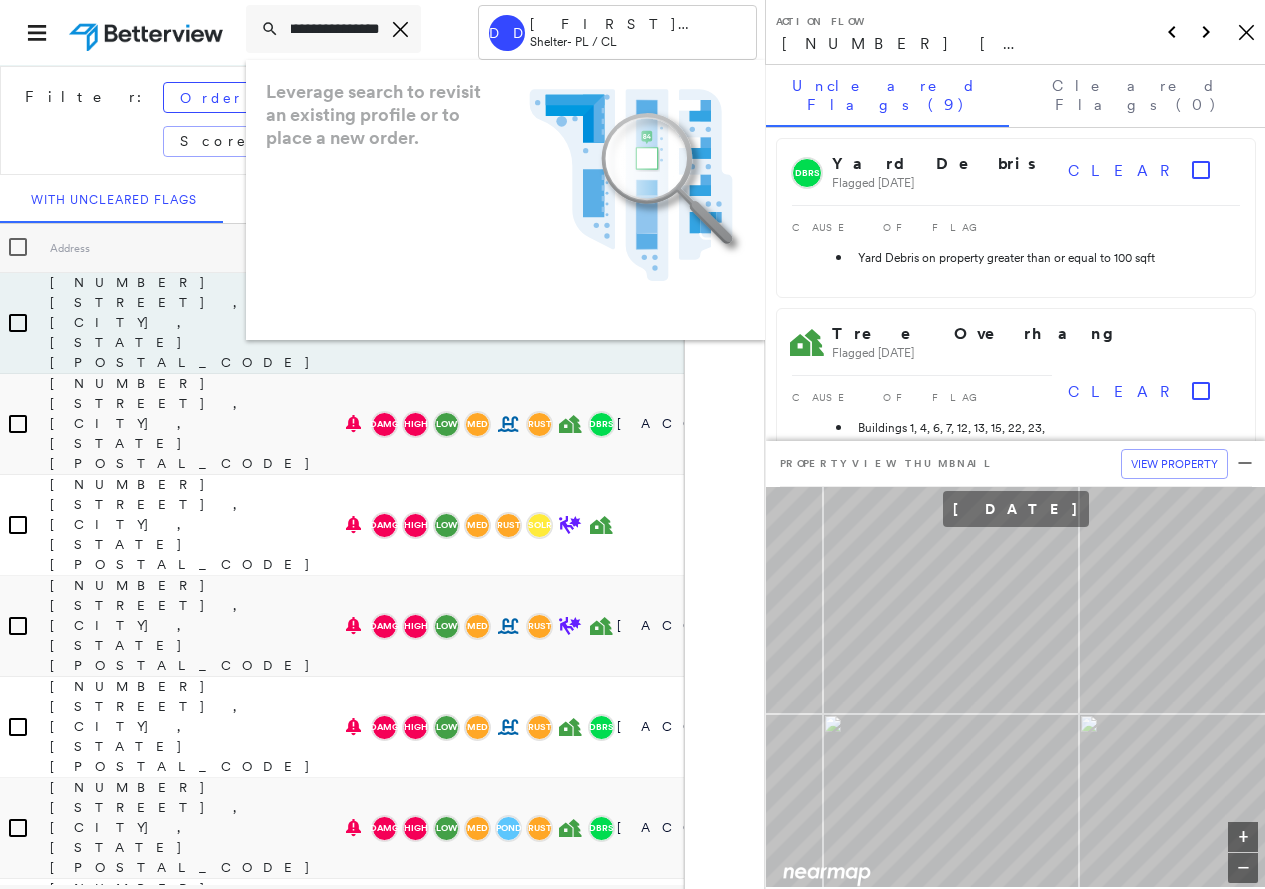 scroll, scrollTop: 0, scrollLeft: 0, axis: both 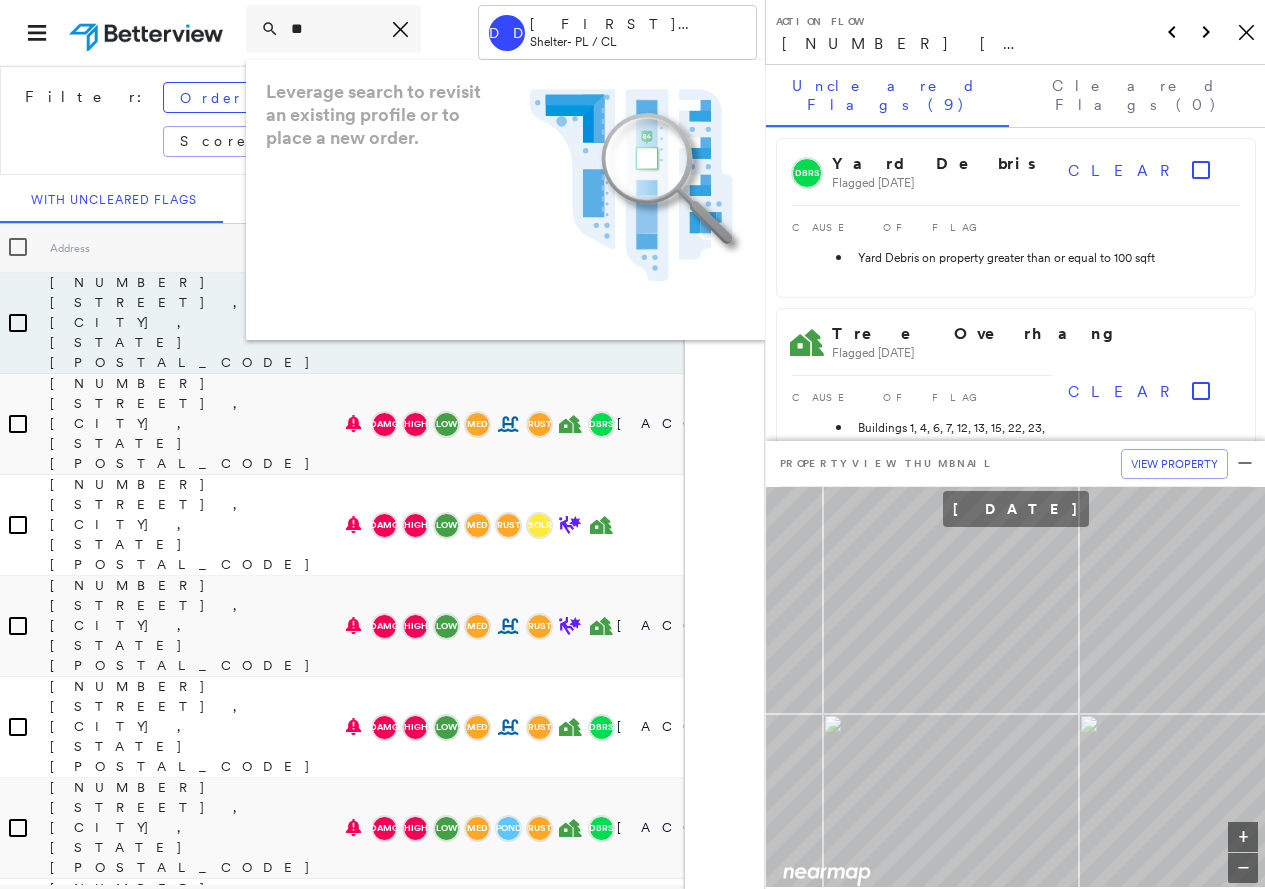 type on "*" 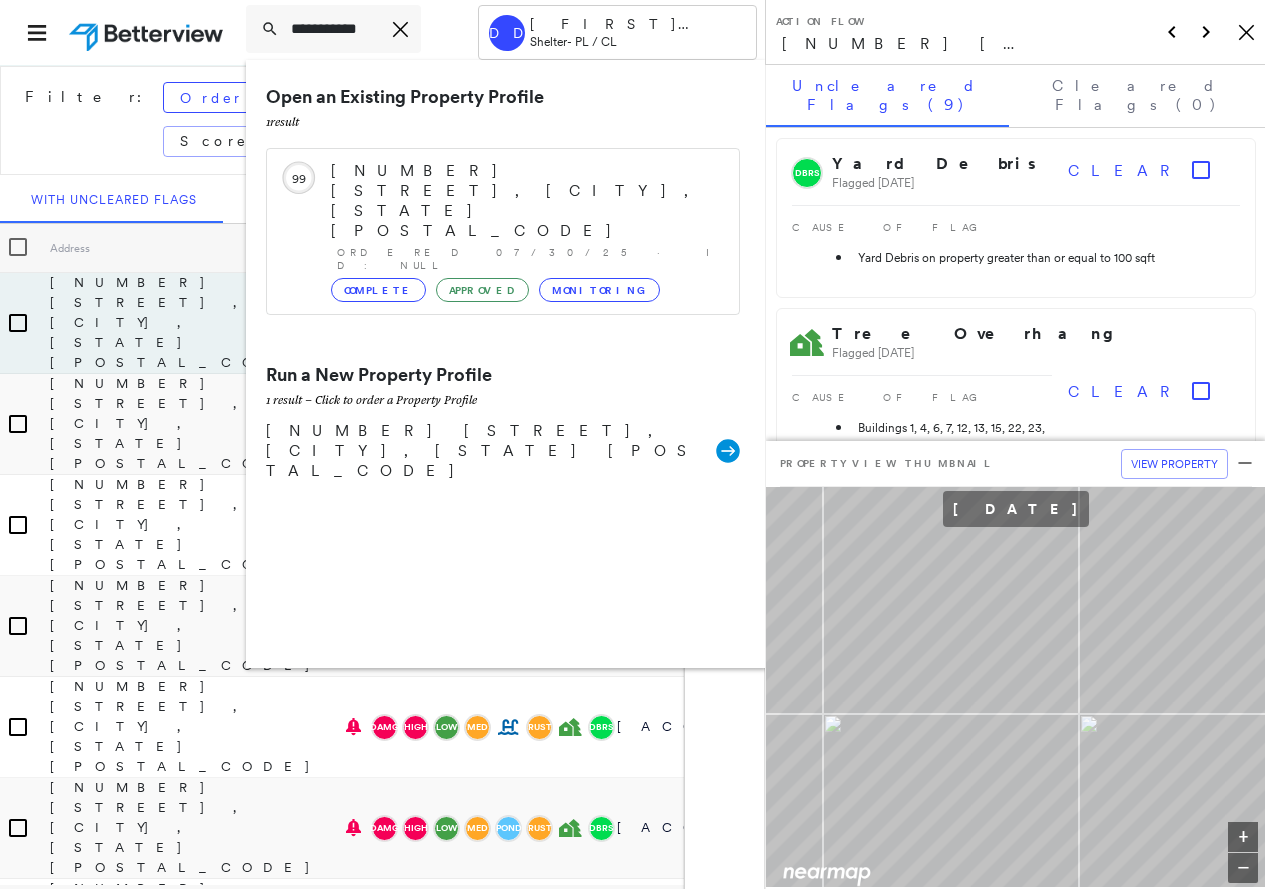 scroll, scrollTop: 0, scrollLeft: 0, axis: both 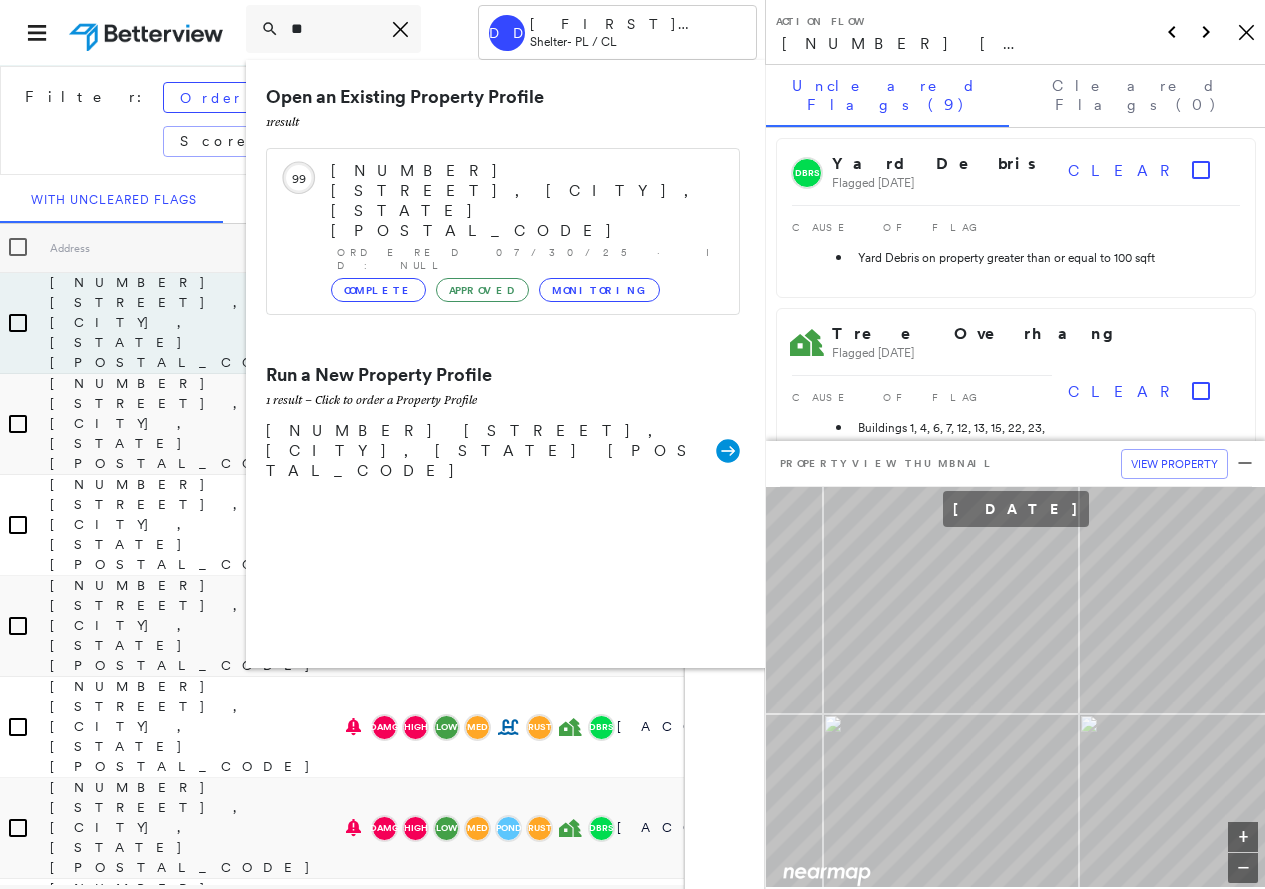 type on "*" 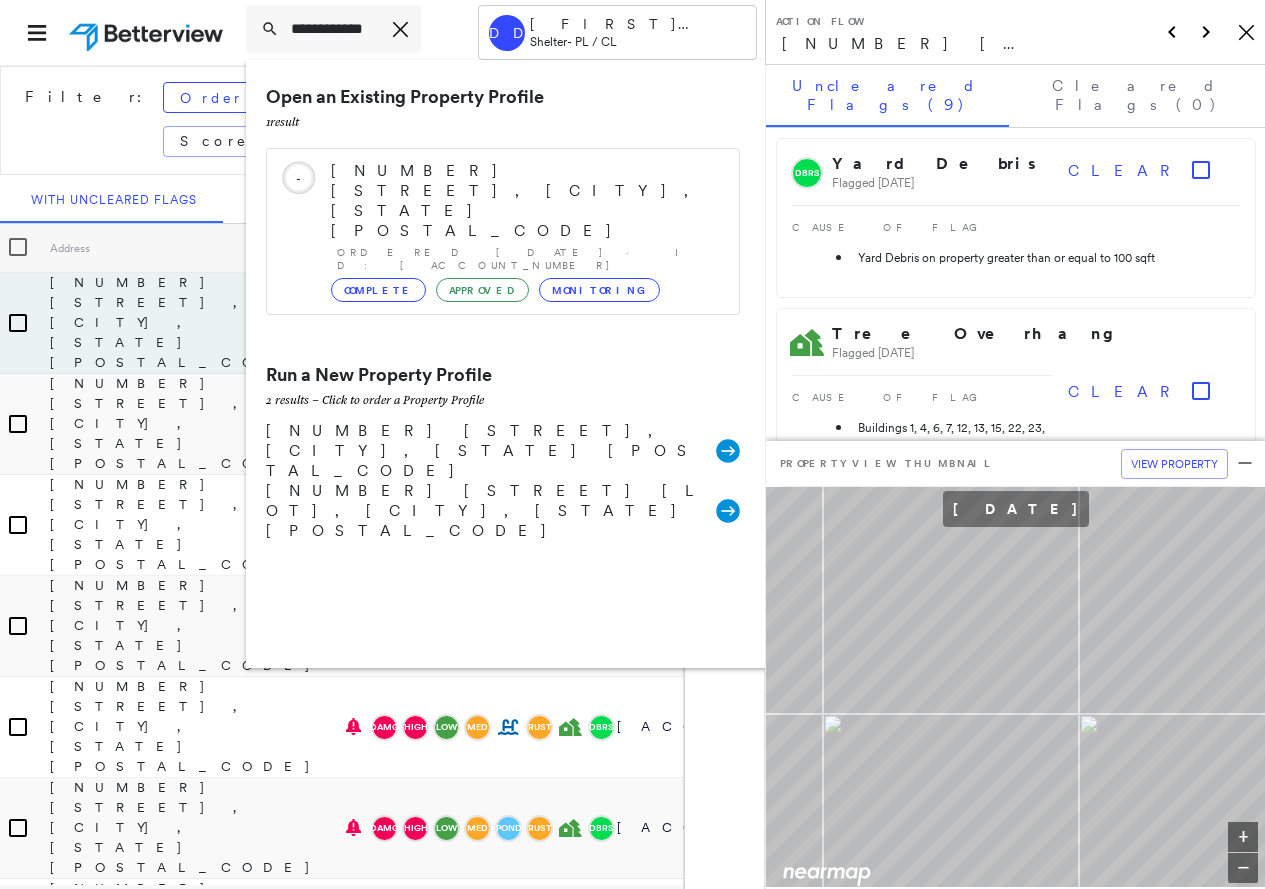 scroll, scrollTop: 0, scrollLeft: 0, axis: both 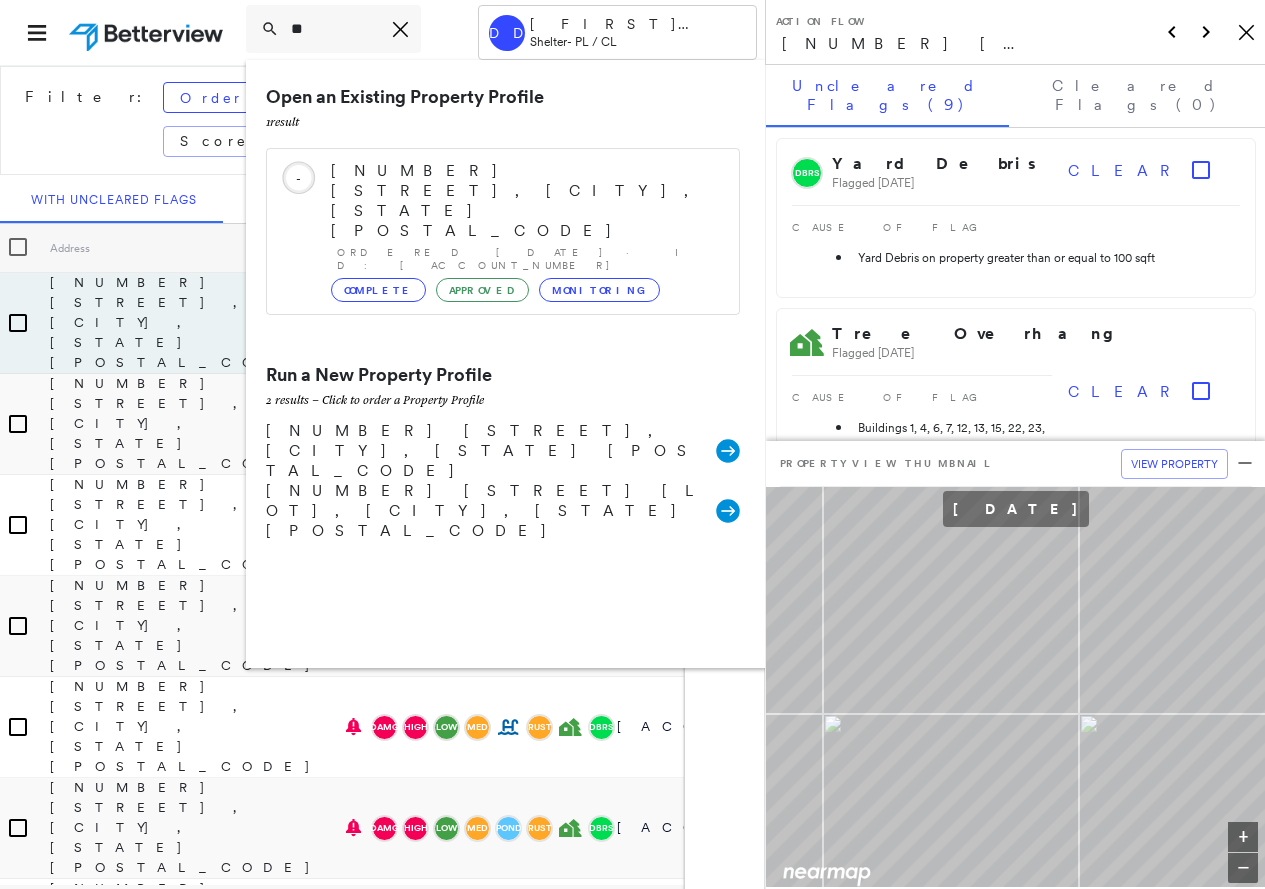 type on "*" 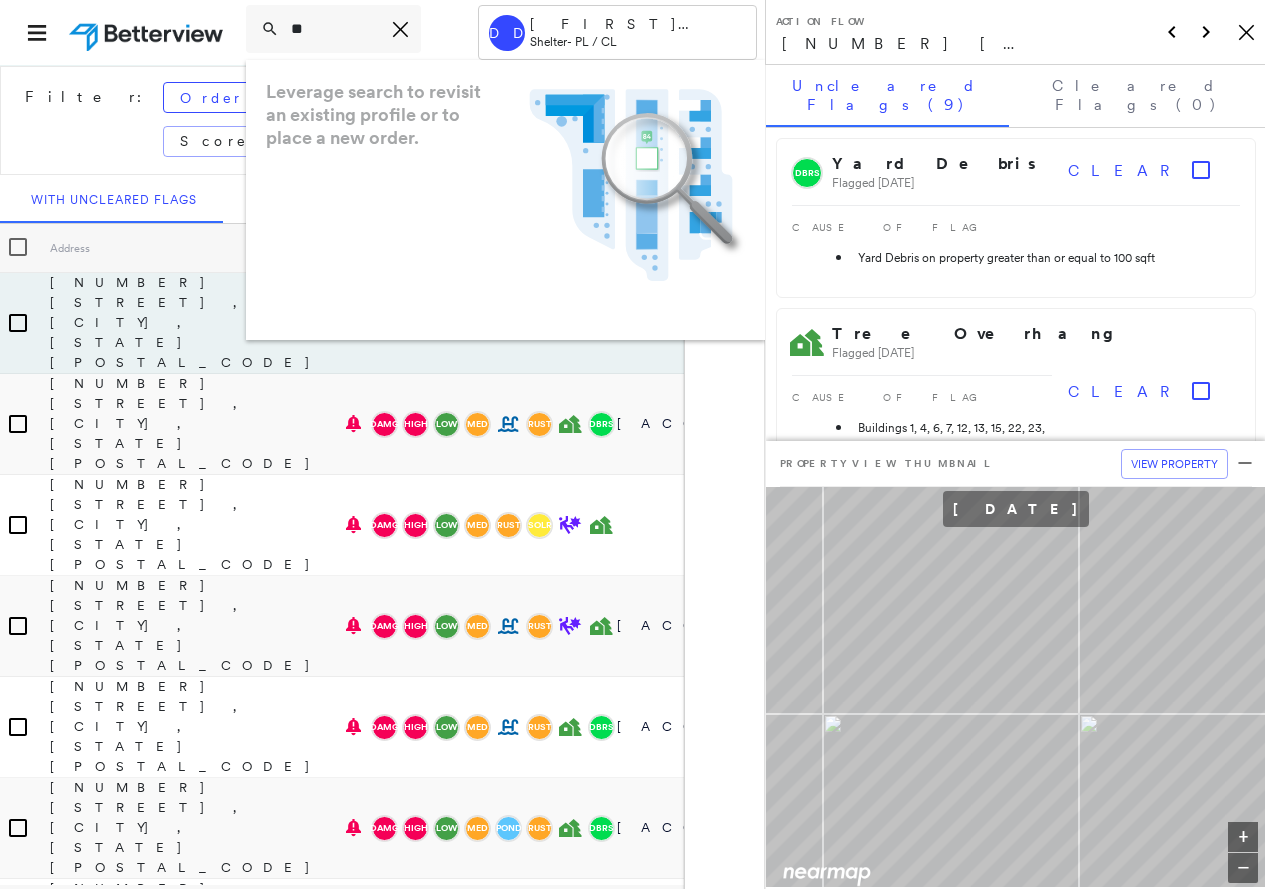 type on "*" 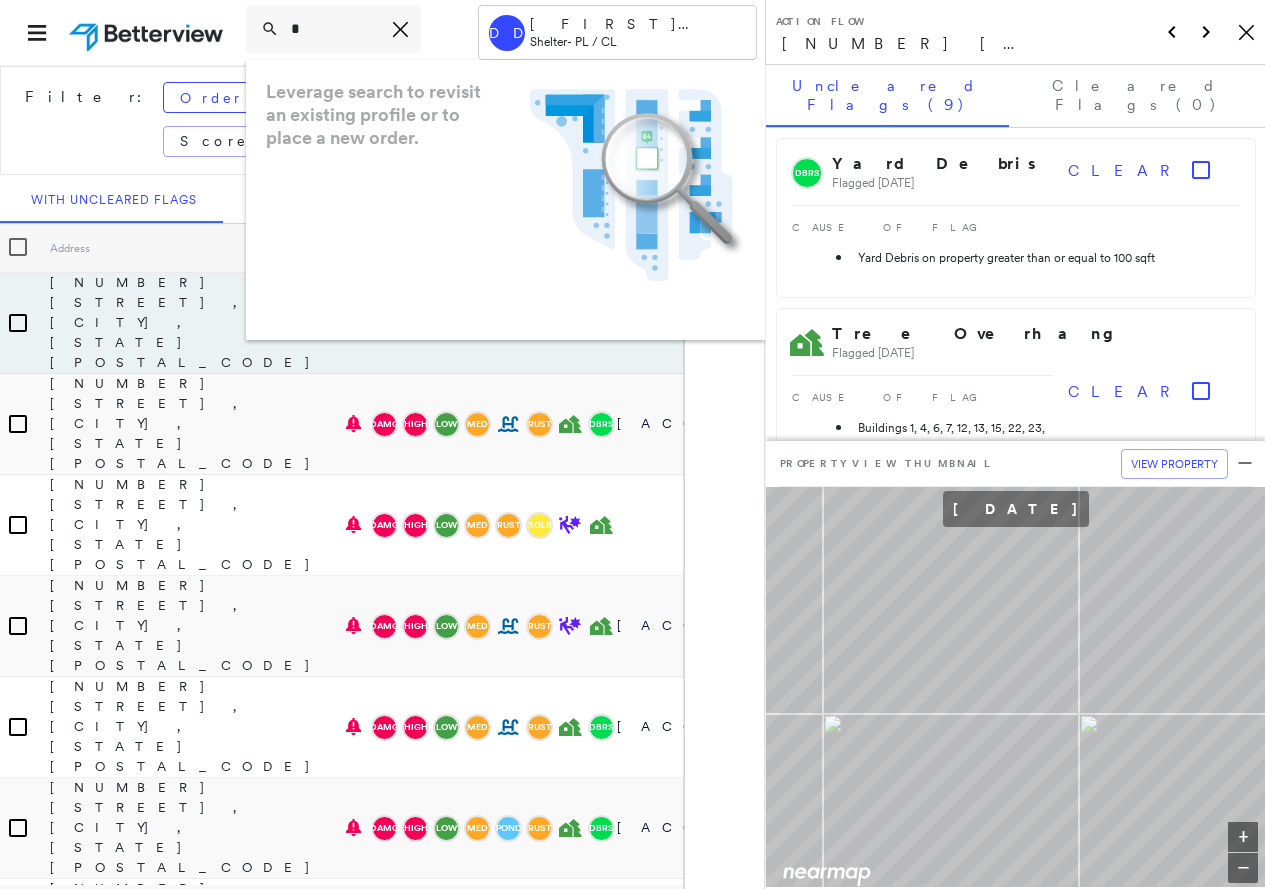 type 